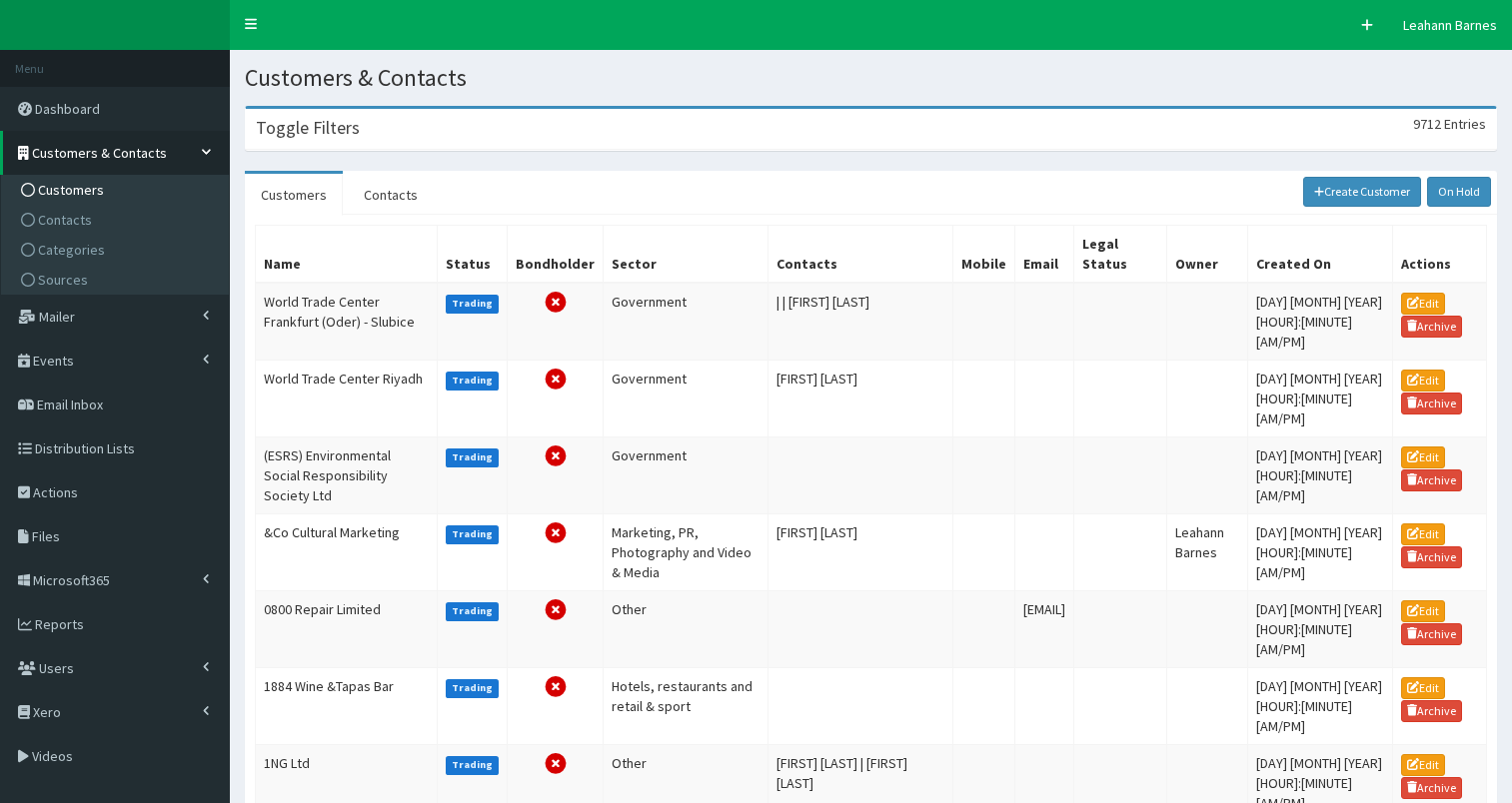 scroll, scrollTop: 0, scrollLeft: 0, axis: both 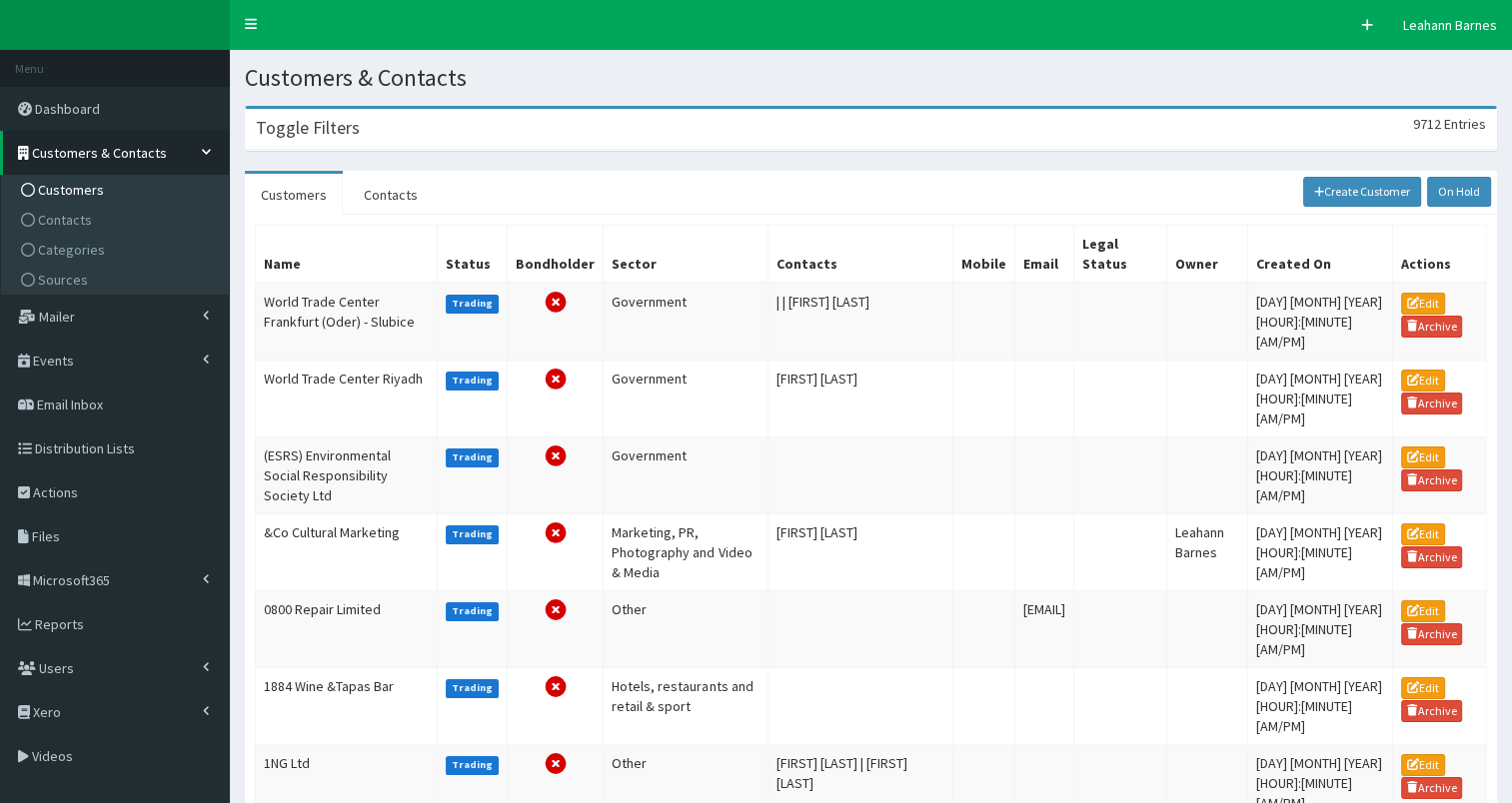 click on "Toggle Filters
9712   Entries" at bounding box center [870, 129] 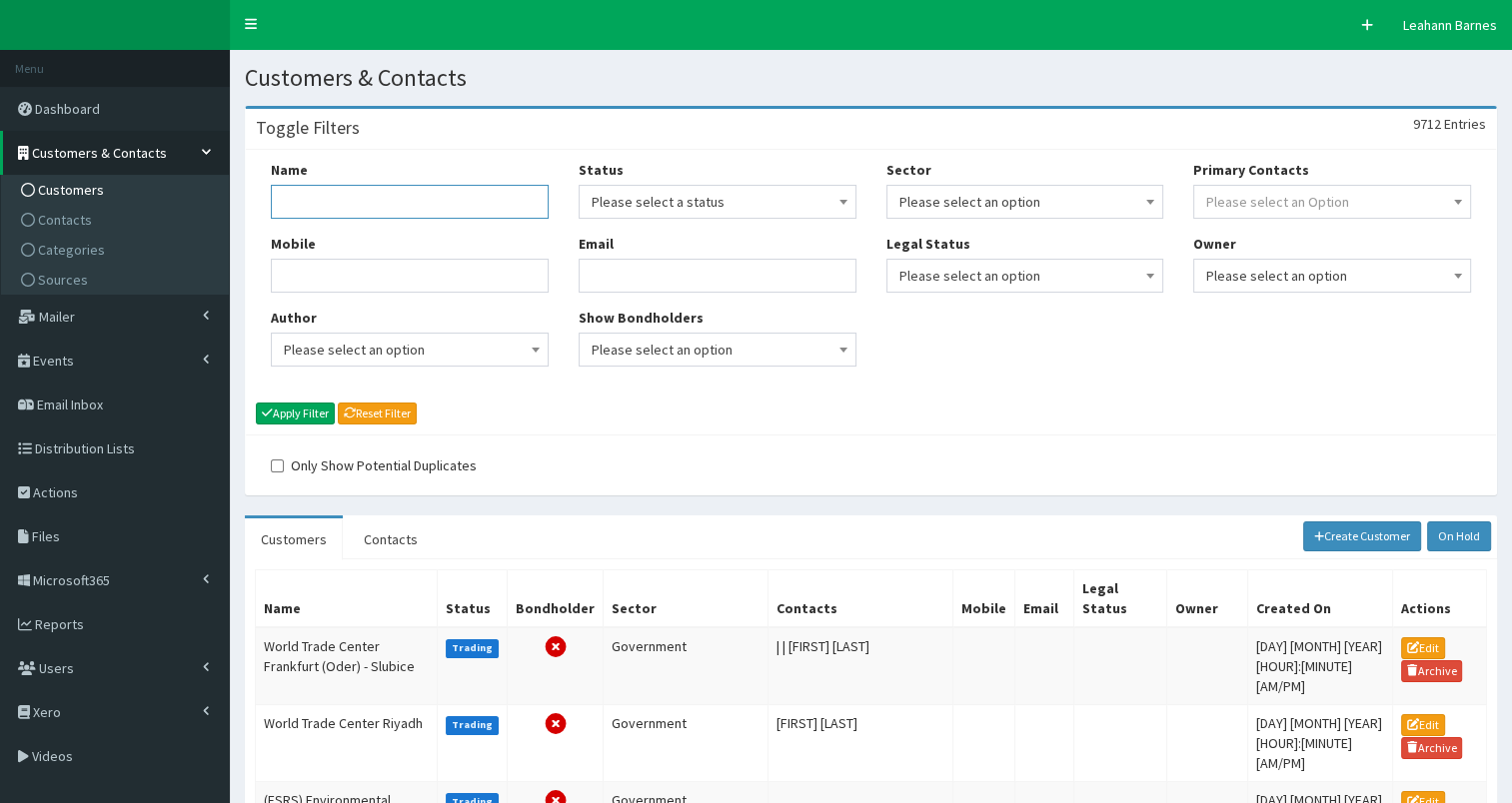 click on "Name" at bounding box center [410, 202] 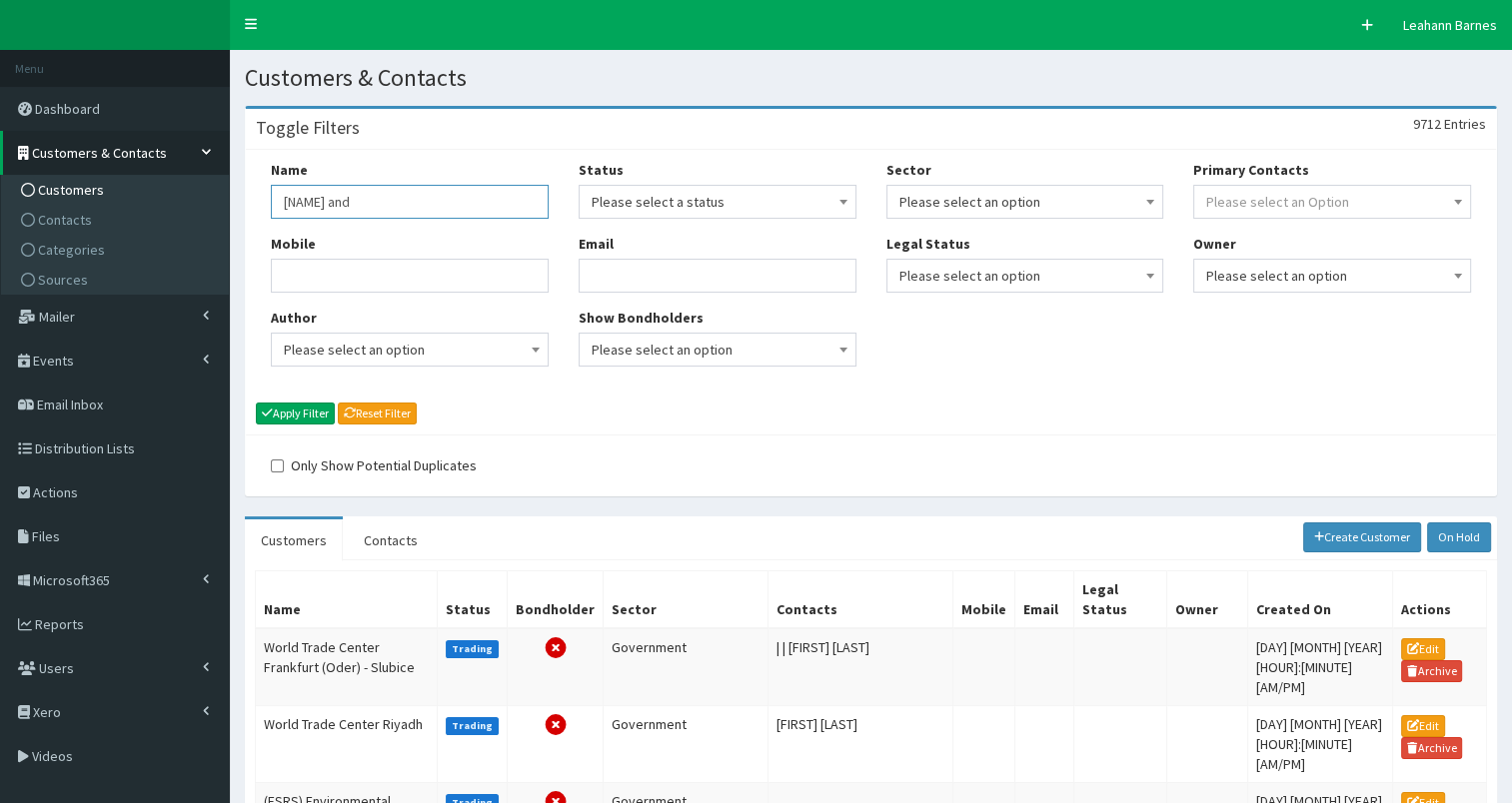 click on "neil and" at bounding box center (410, 202) 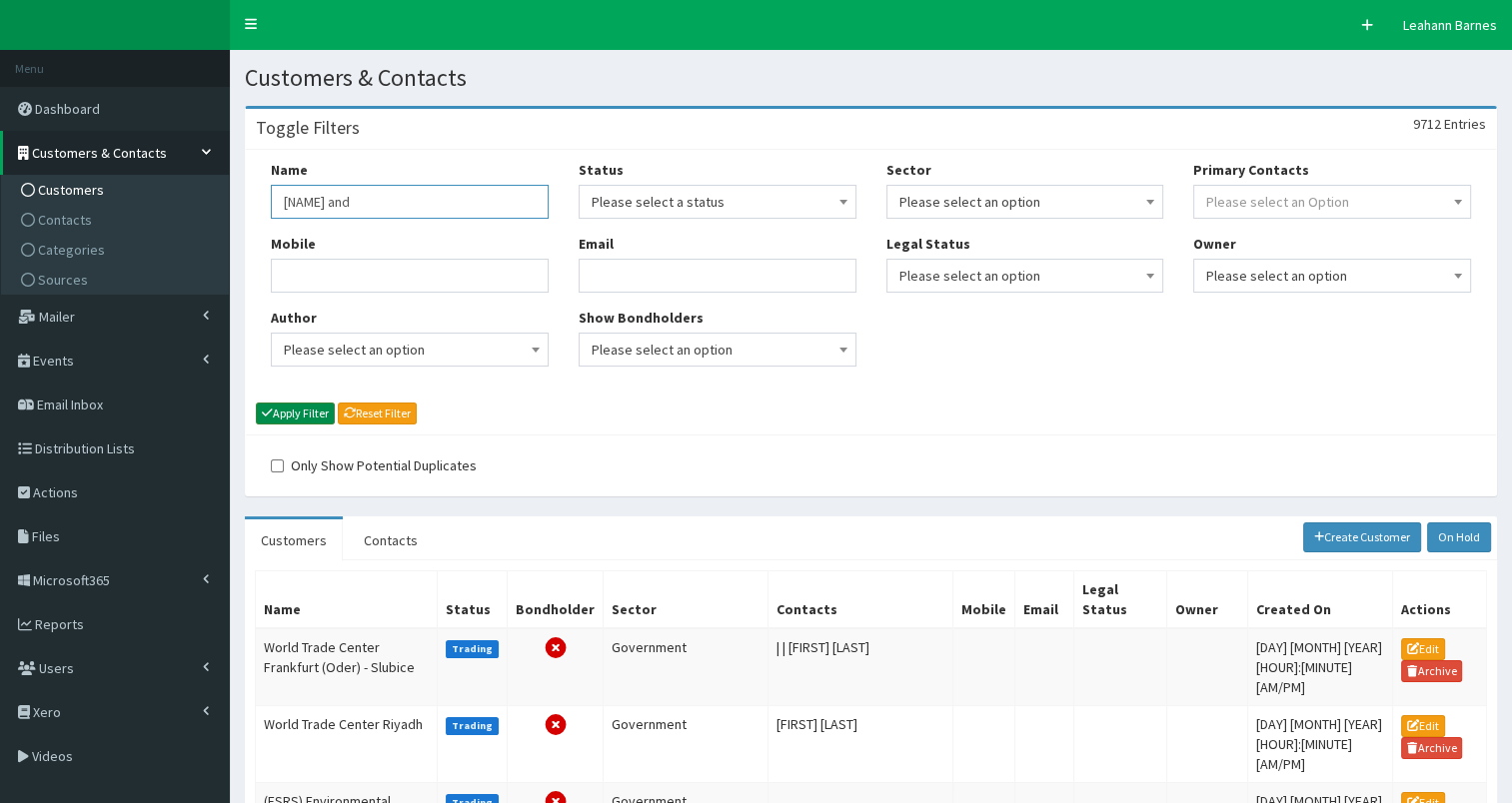 type on "neill and" 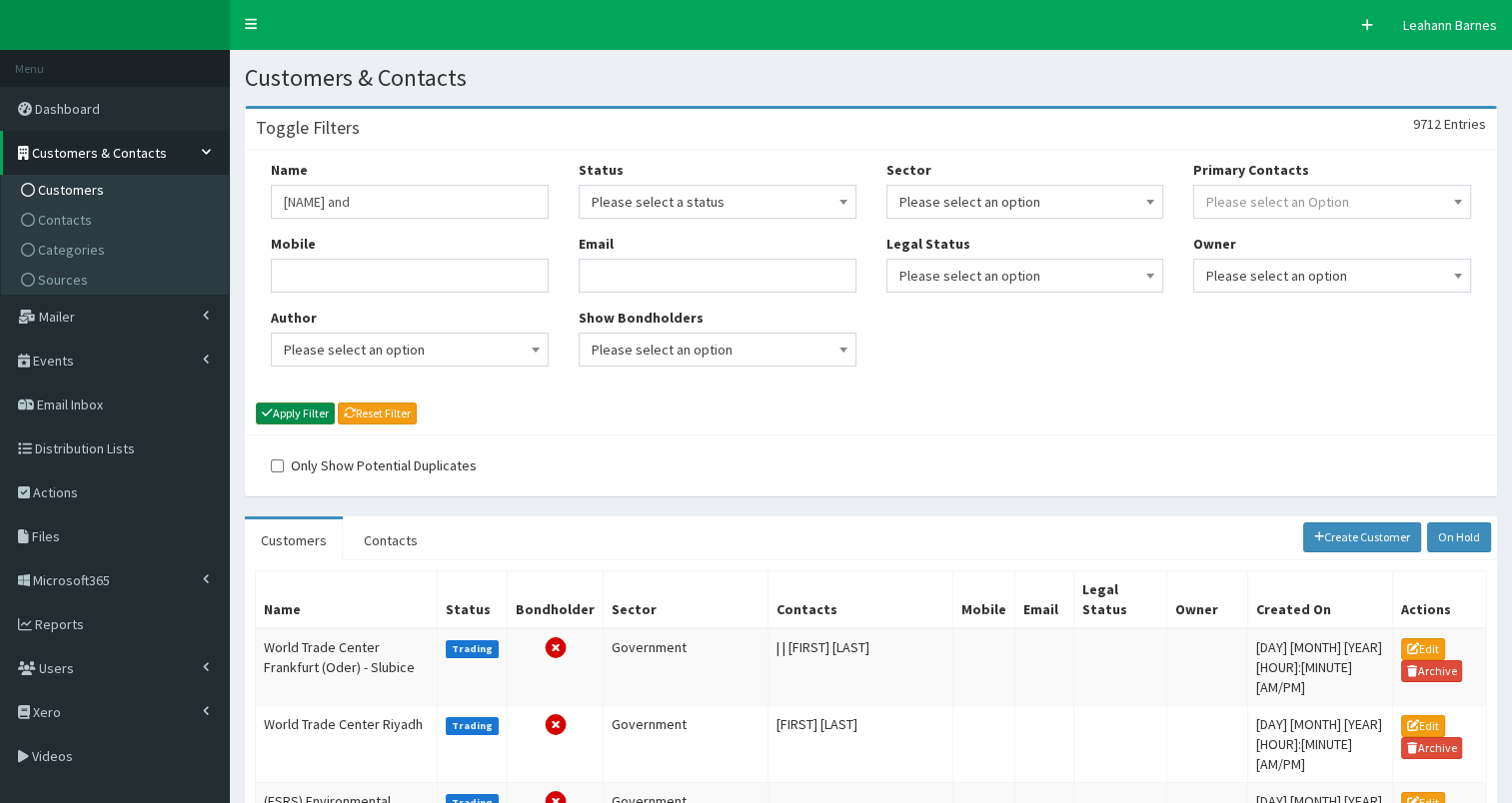 click on "Apply Filter" at bounding box center [295, 413] 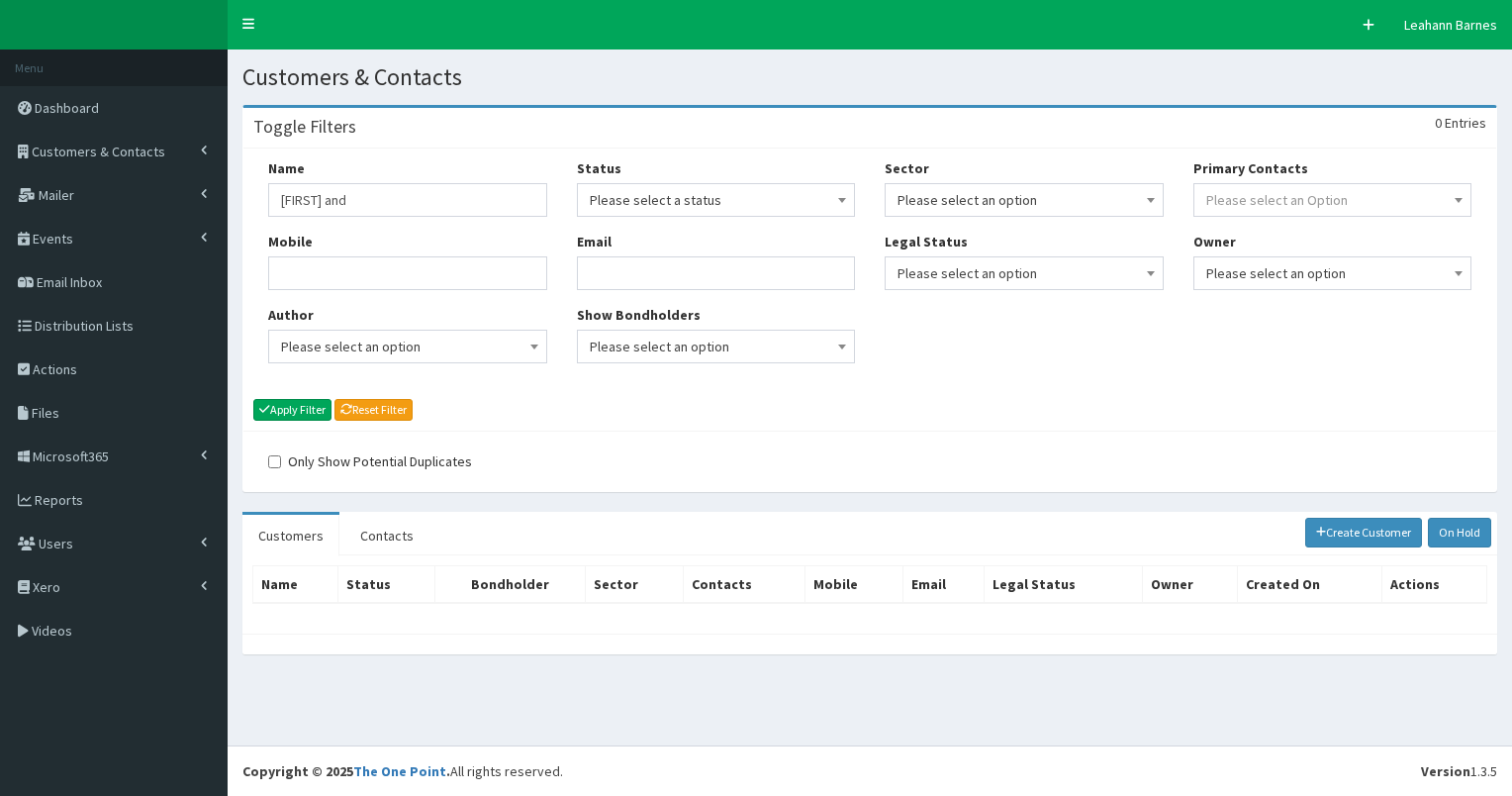 scroll, scrollTop: 0, scrollLeft: 0, axis: both 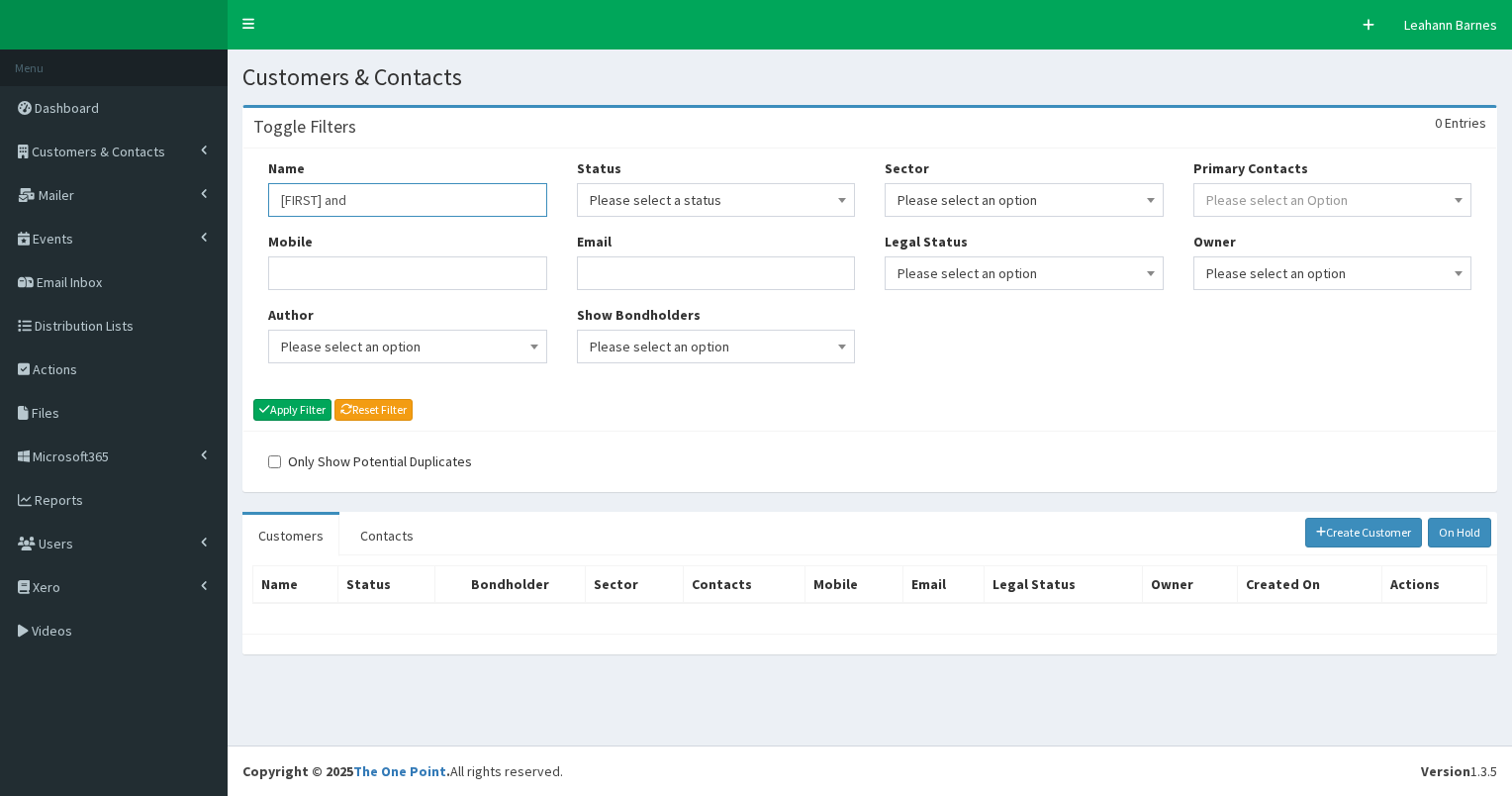 drag, startPoint x: 301, startPoint y: 199, endPoint x: 345, endPoint y: 196, distance: 44.102154 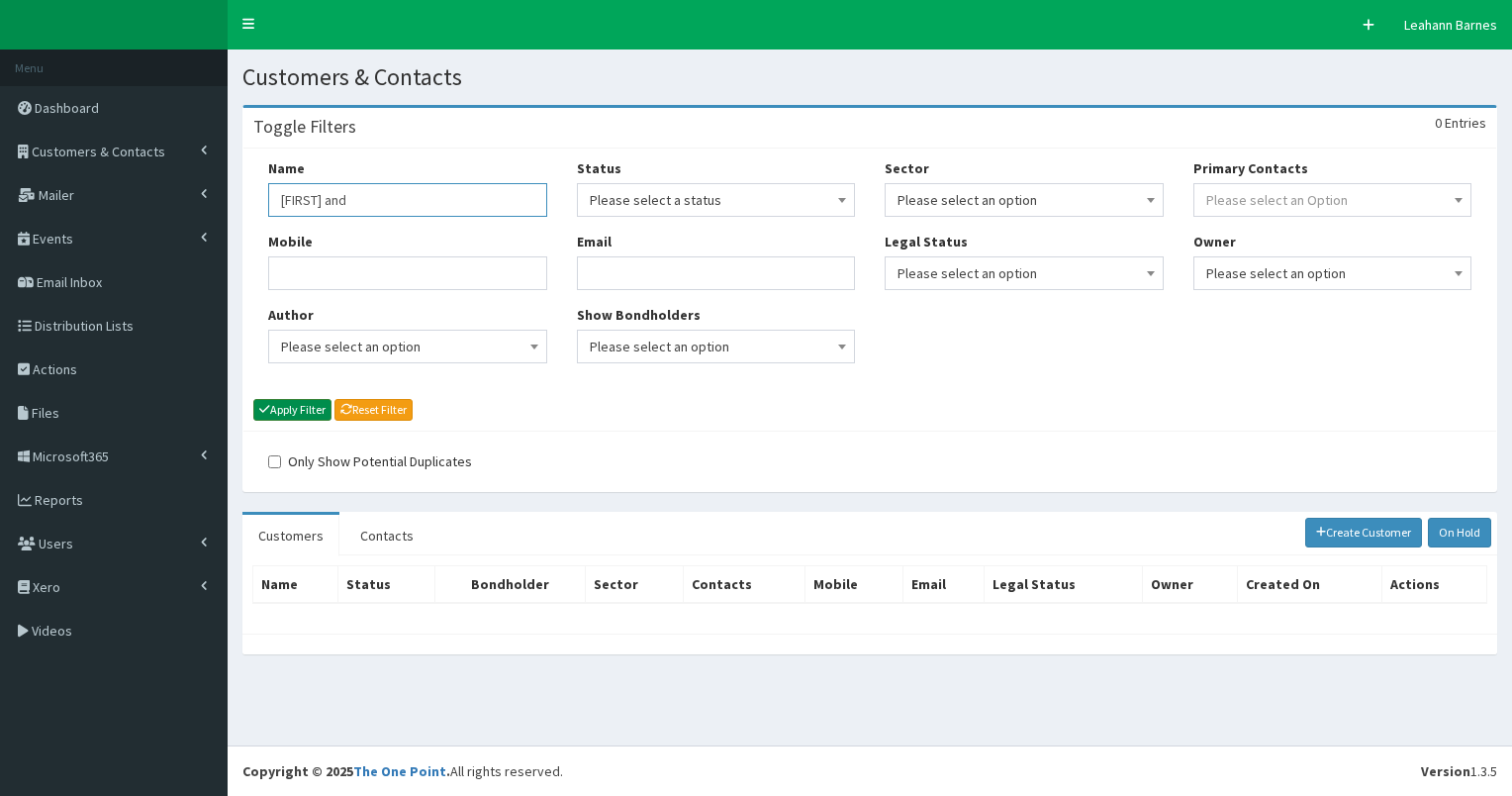 type on "[NAME] and" 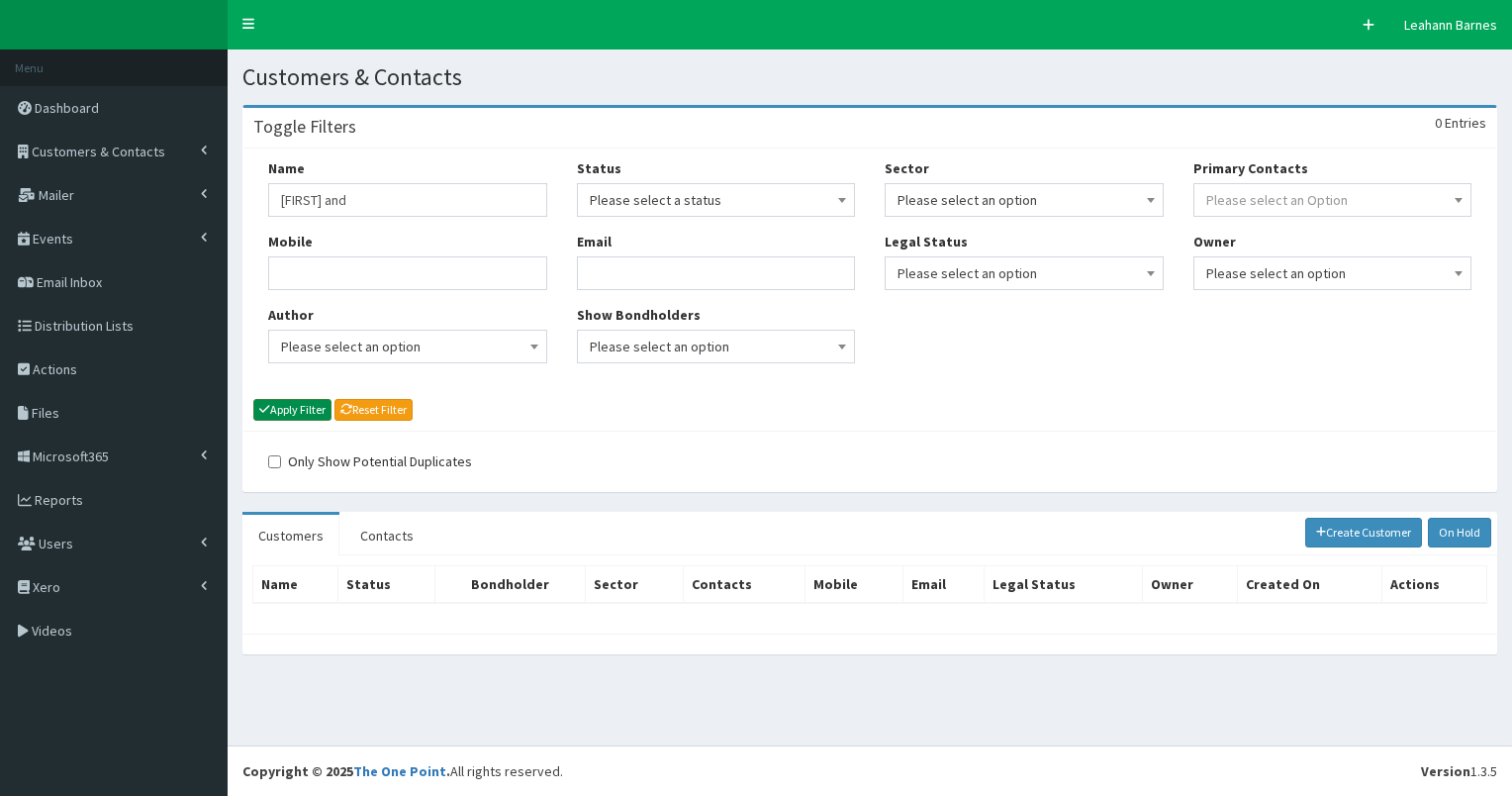 click on "Apply Filter" at bounding box center (292, 410) 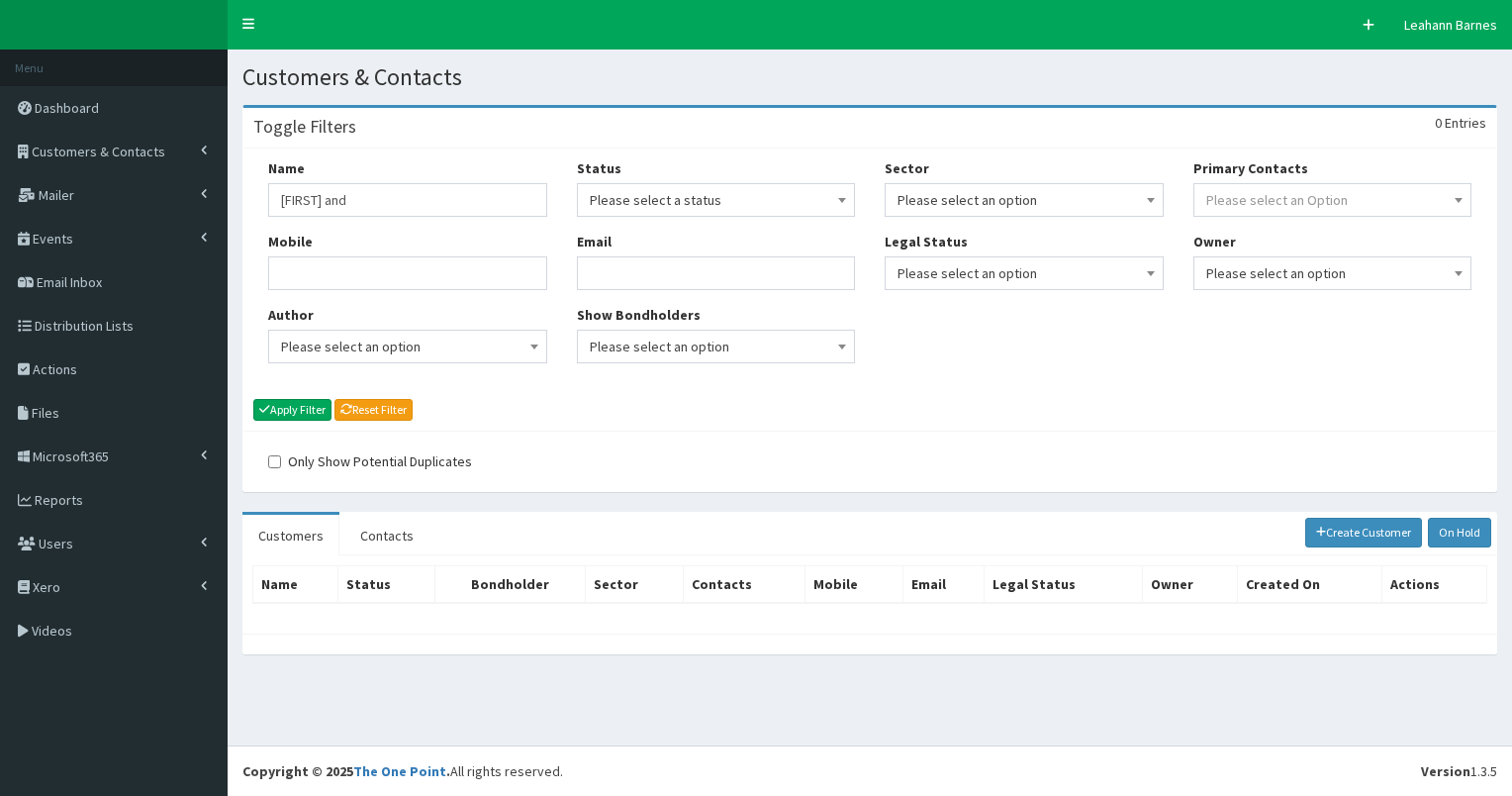 scroll, scrollTop: 0, scrollLeft: 0, axis: both 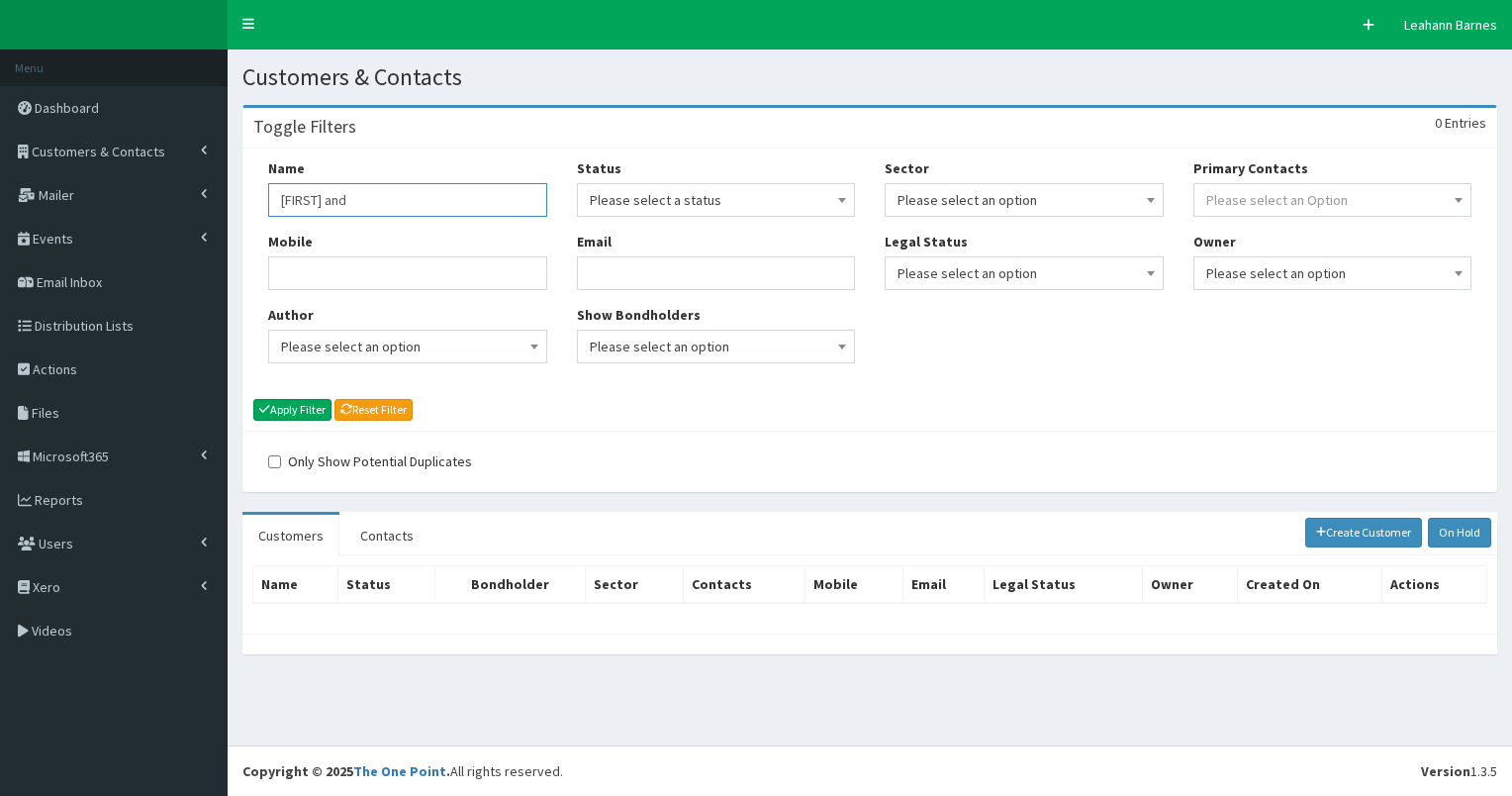 drag, startPoint x: 306, startPoint y: 201, endPoint x: 422, endPoint y: 189, distance: 116.61904 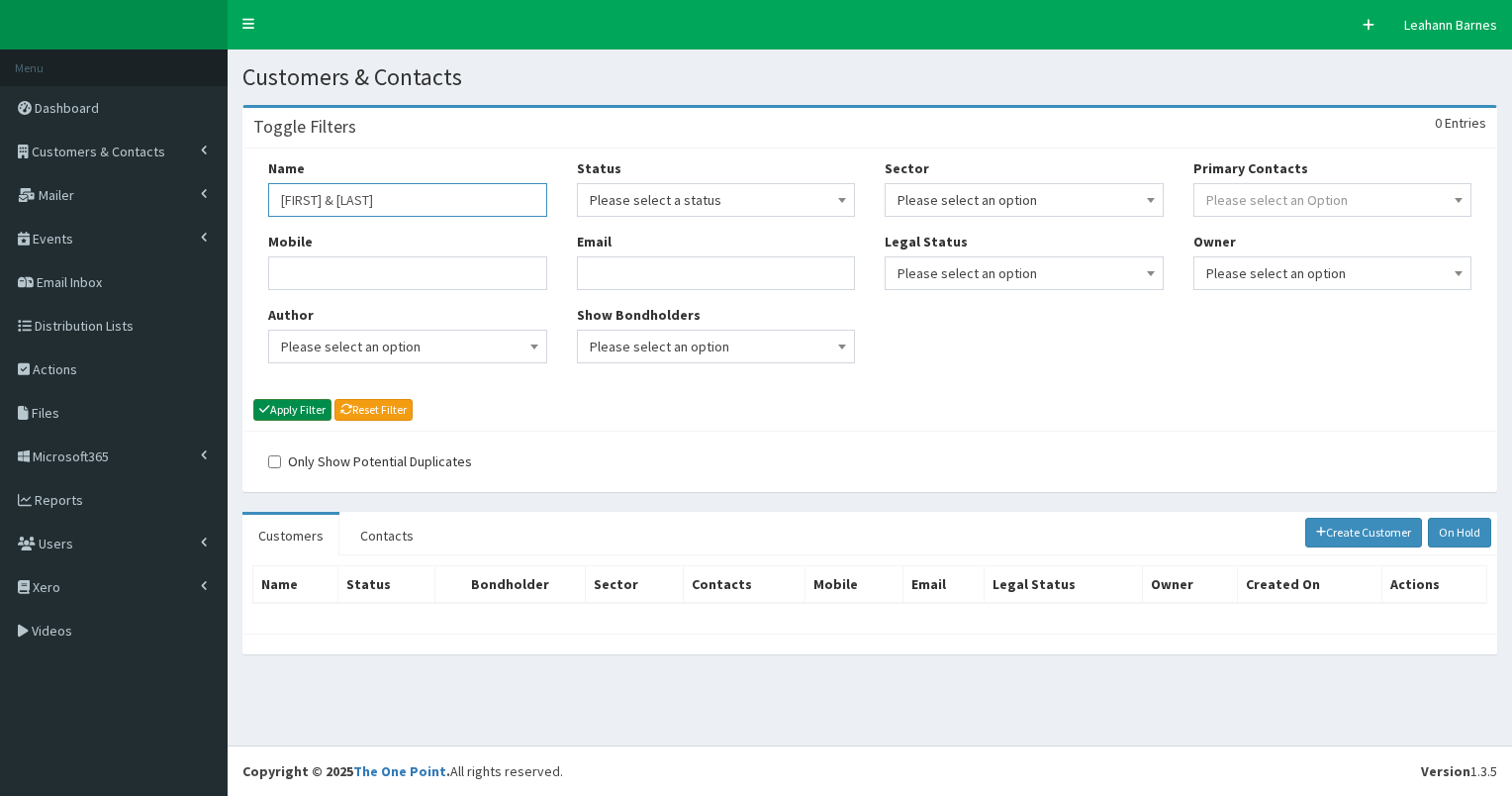 type on "neil & brown" 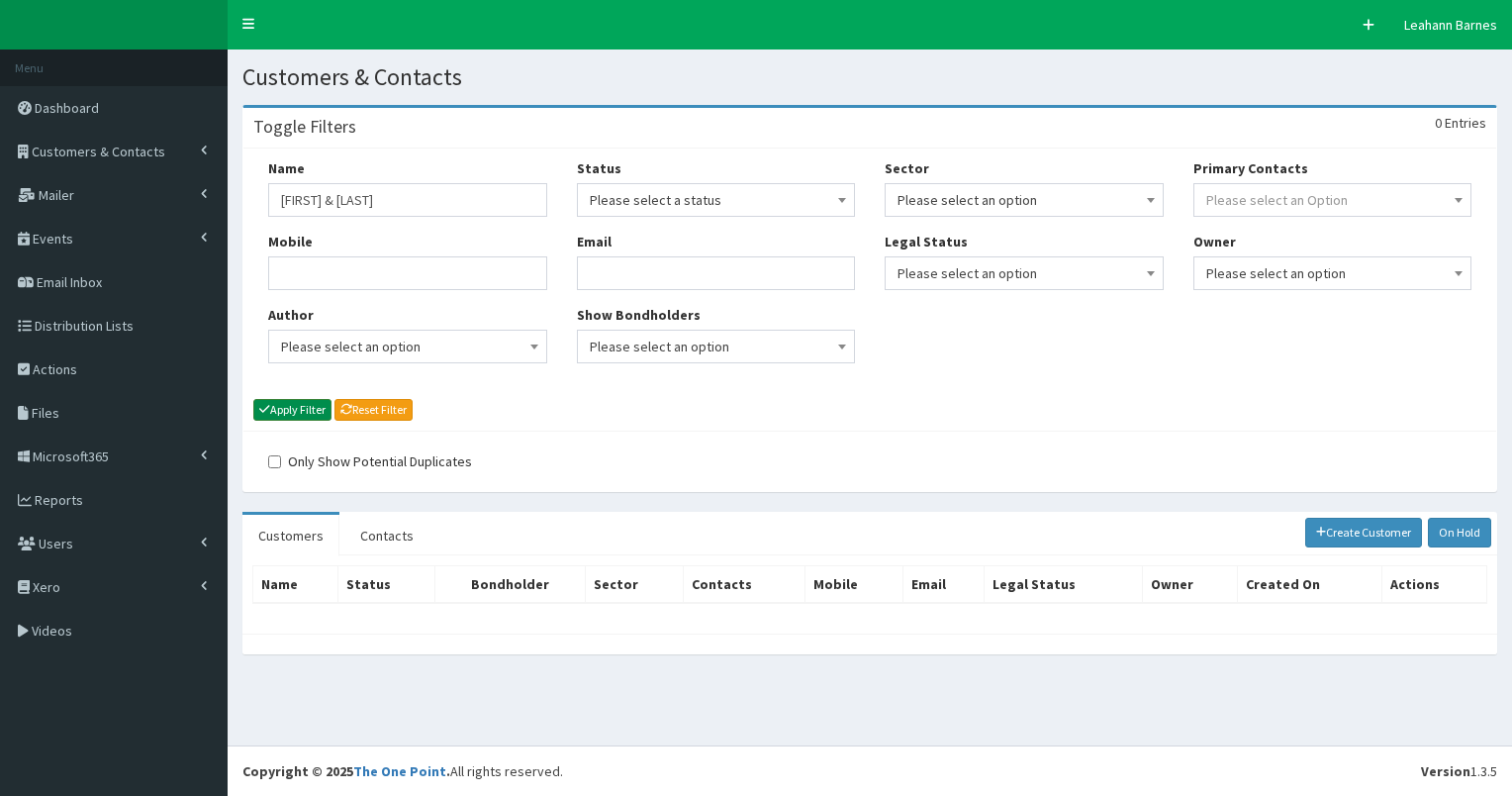 click on "Apply Filter" at bounding box center (292, 410) 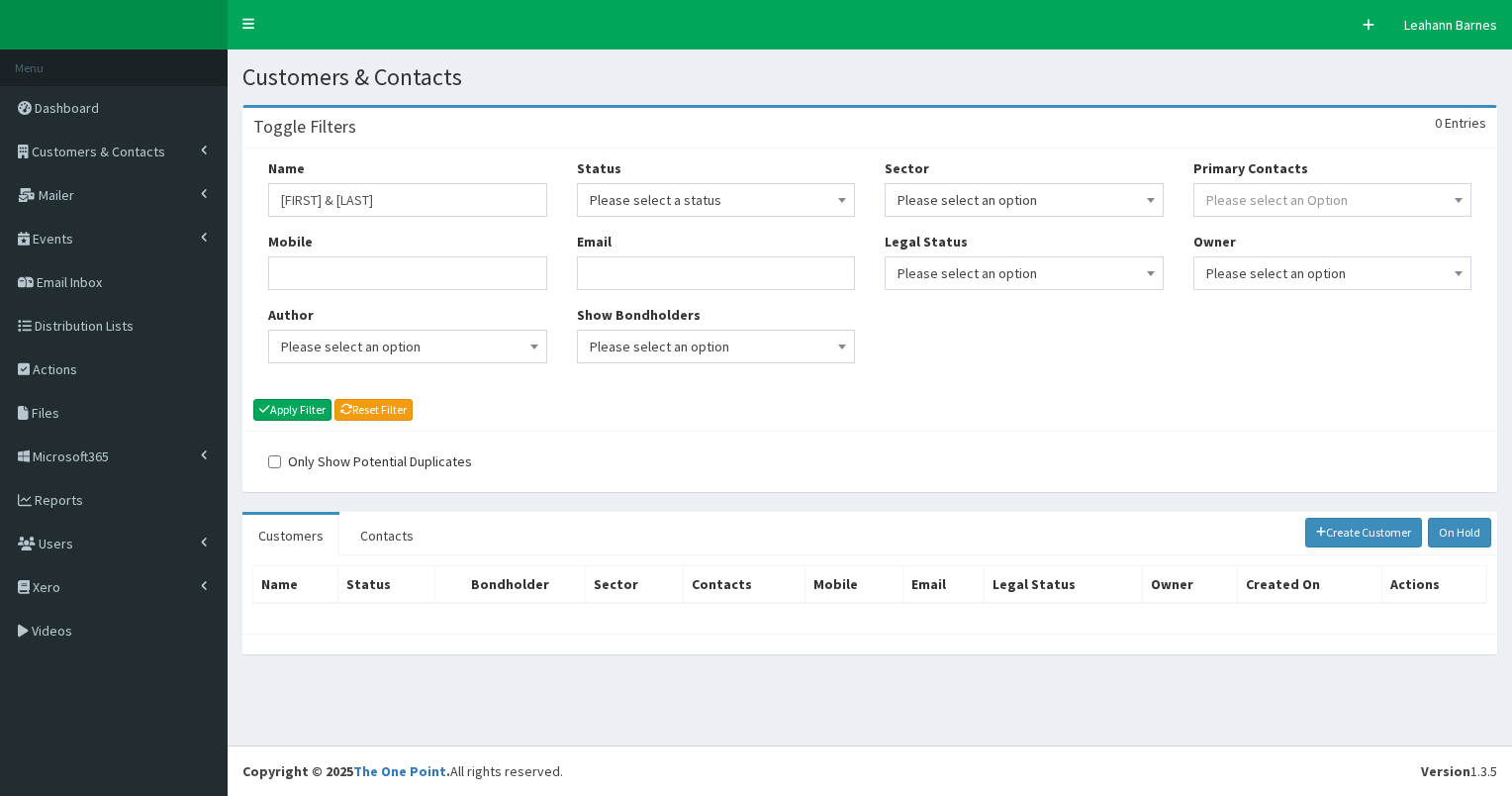 scroll, scrollTop: 0, scrollLeft: 0, axis: both 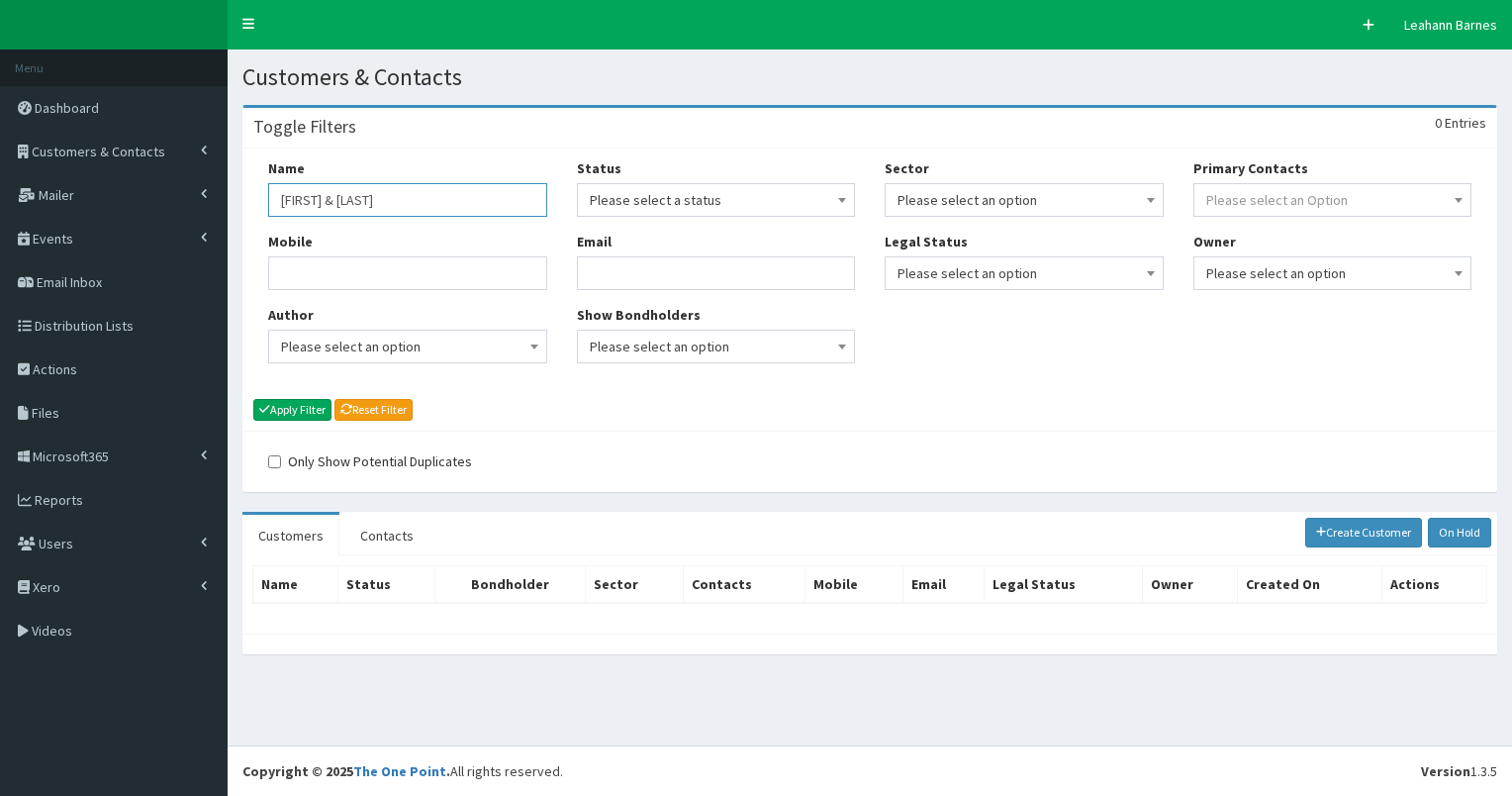 drag, startPoint x: 280, startPoint y: 198, endPoint x: 416, endPoint y: 199, distance: 136.00368 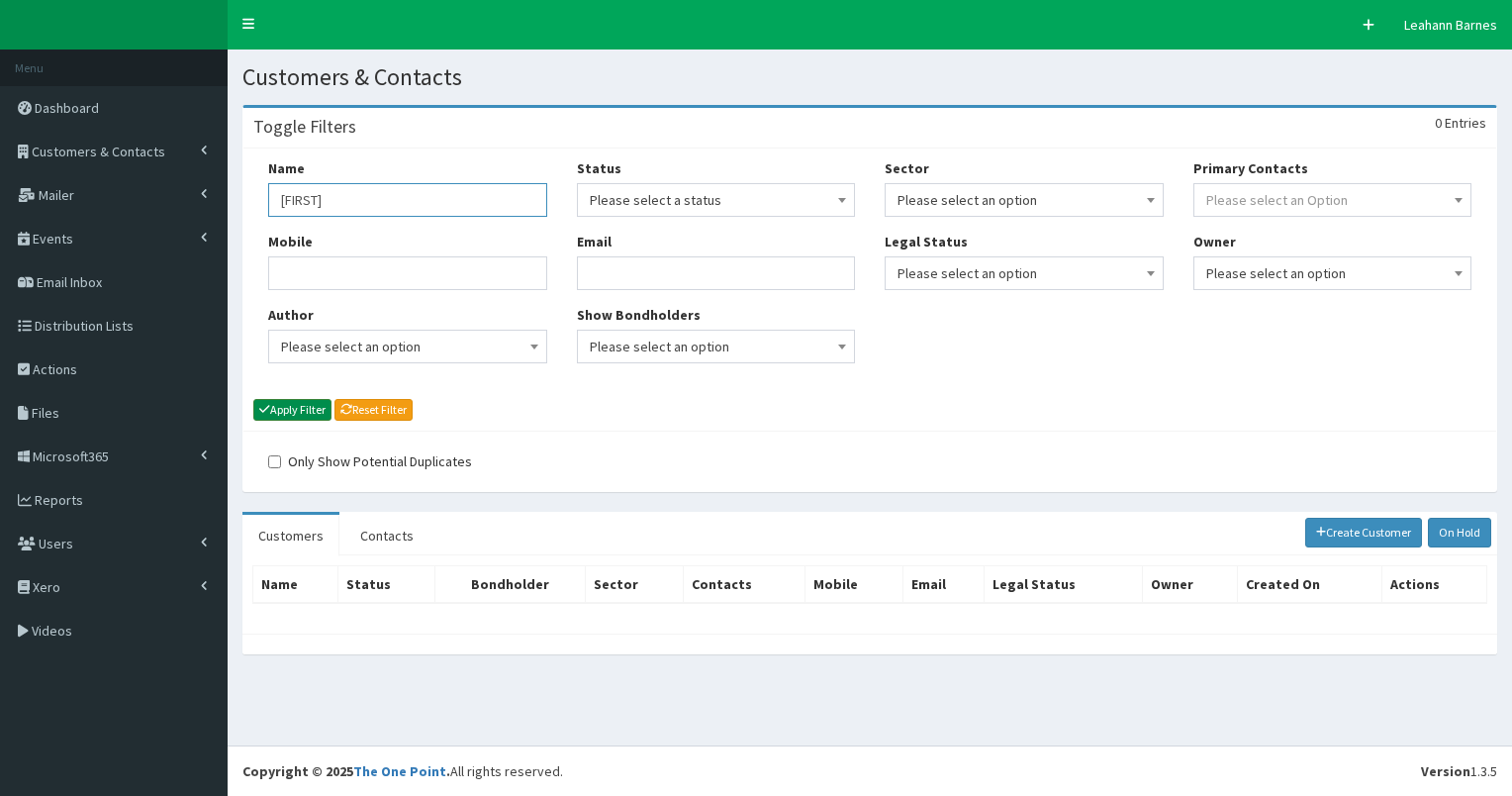 type on "Neill" 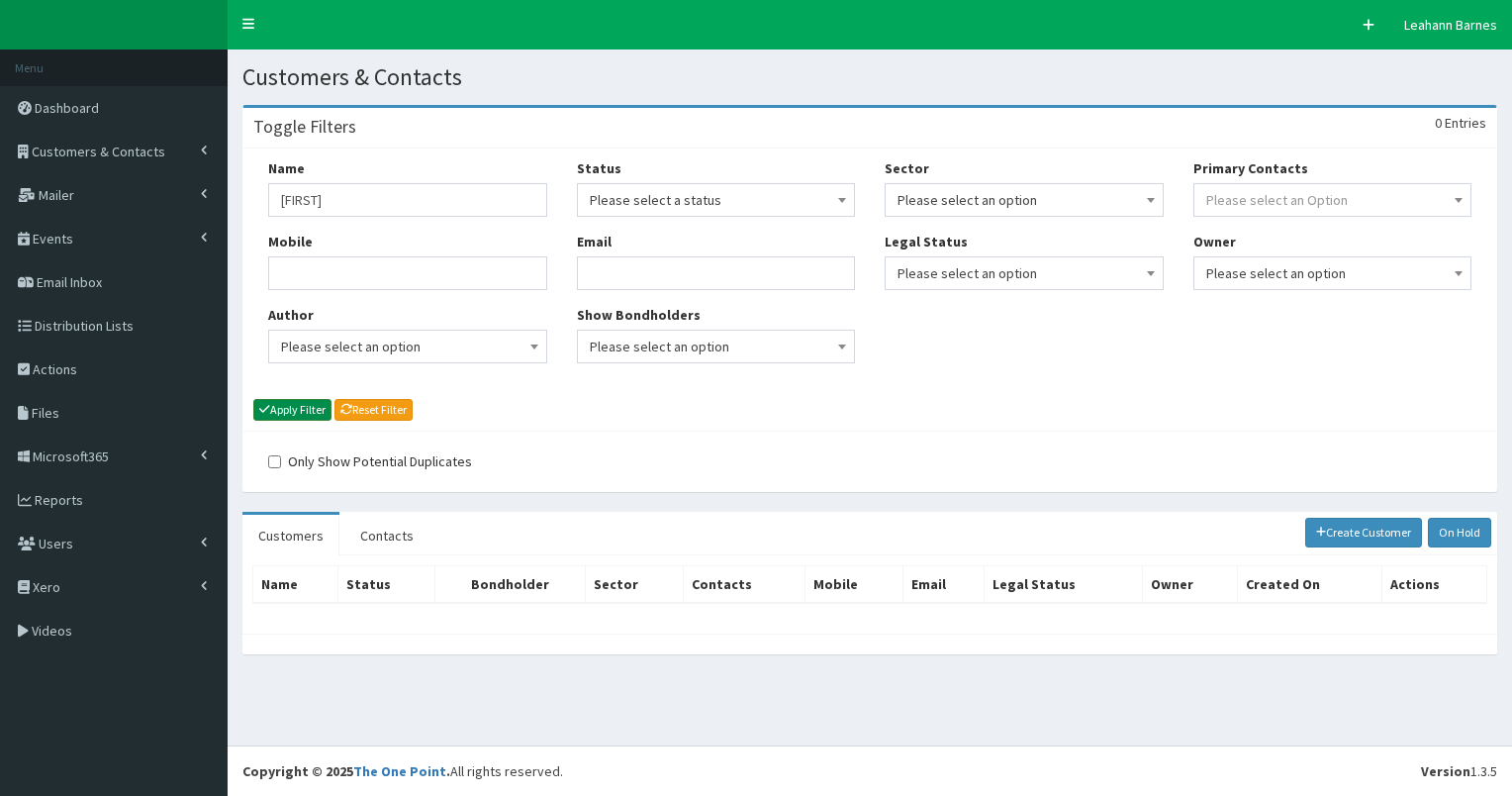 click on "Apply Filter" at bounding box center [292, 410] 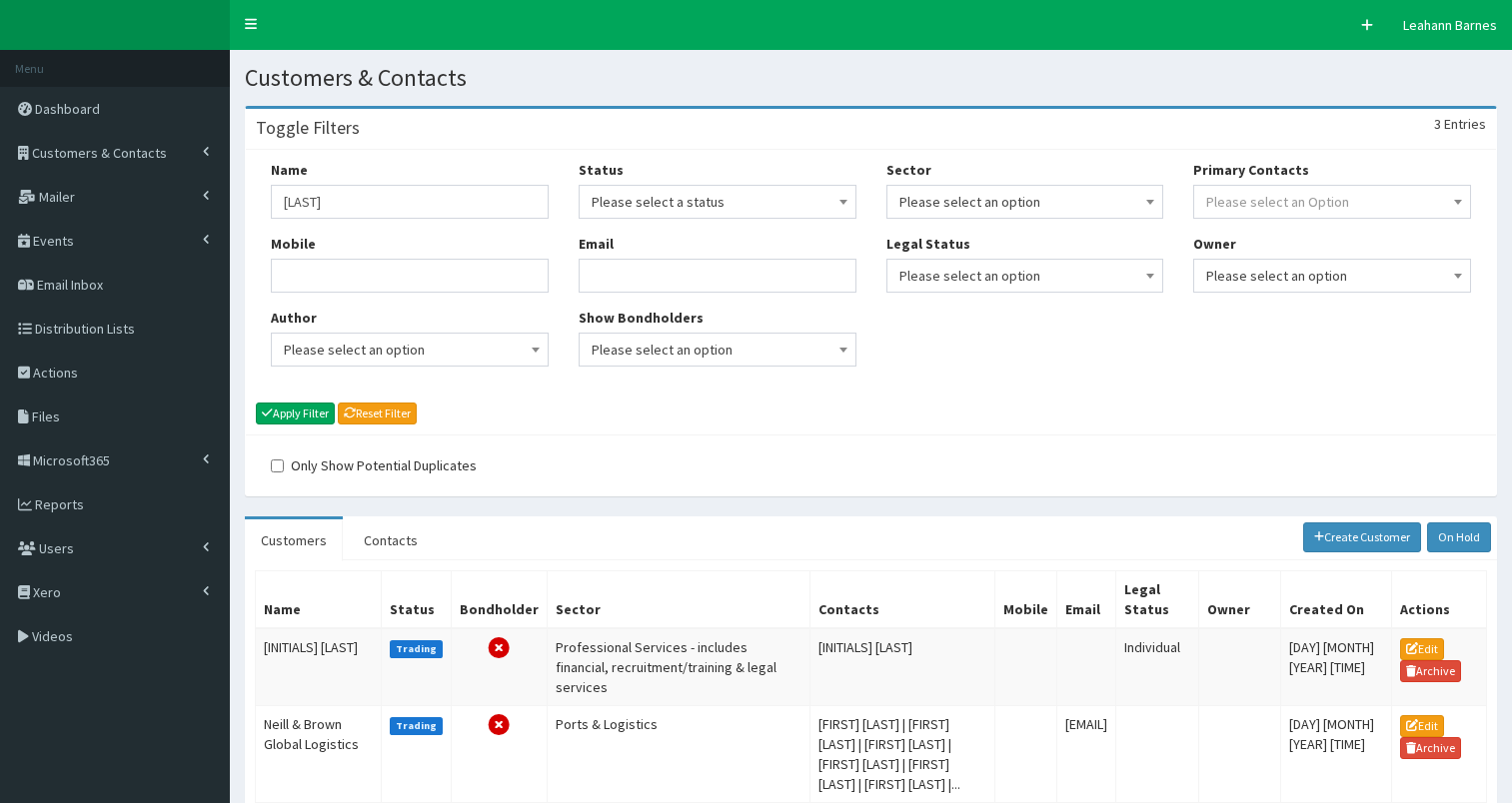 scroll, scrollTop: 0, scrollLeft: 0, axis: both 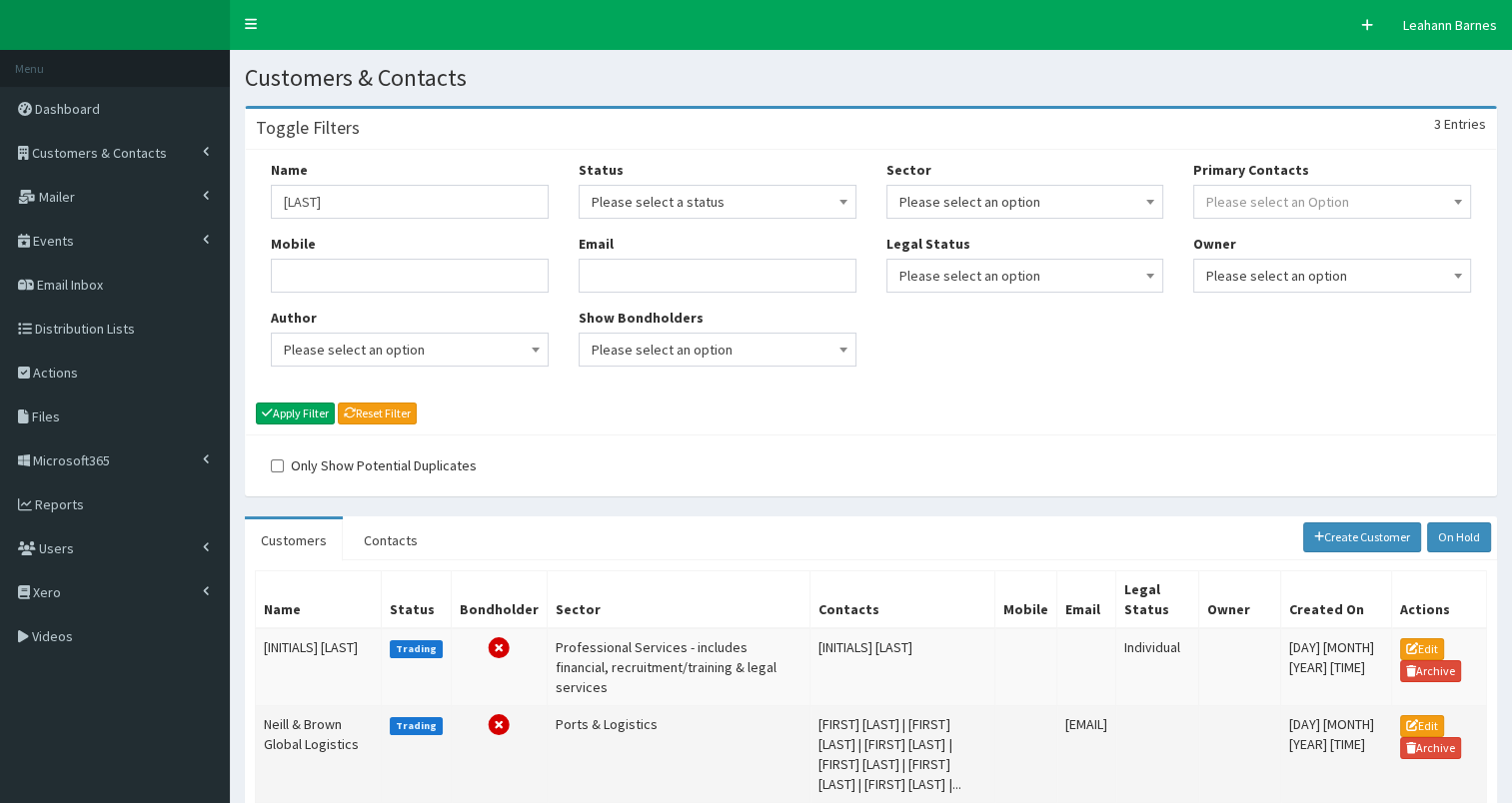 click on "Neill & Brown Global Logistics" at bounding box center (319, 753) 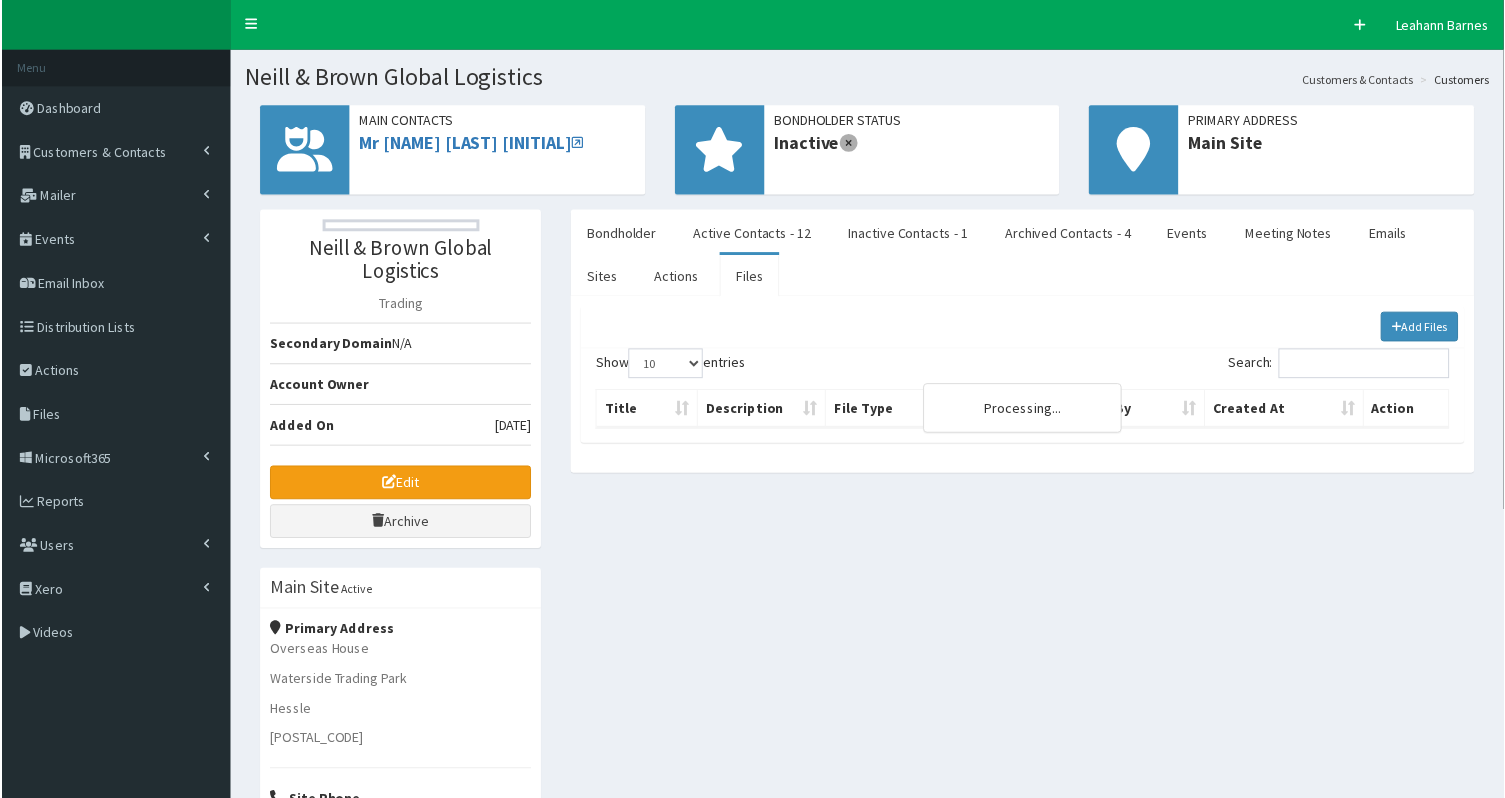 scroll, scrollTop: 0, scrollLeft: 0, axis: both 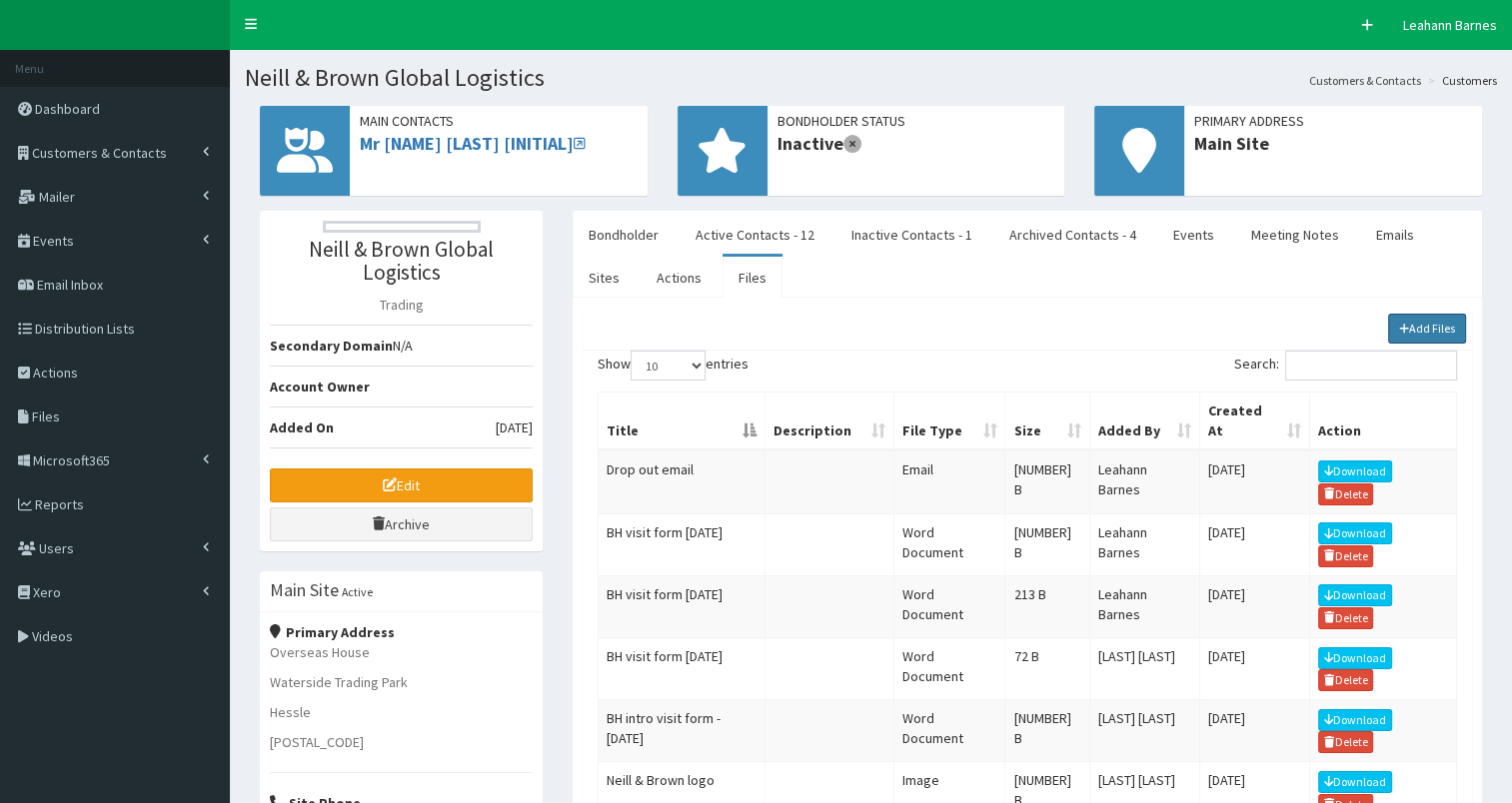 click on "Add Files" at bounding box center [1427, 329] 